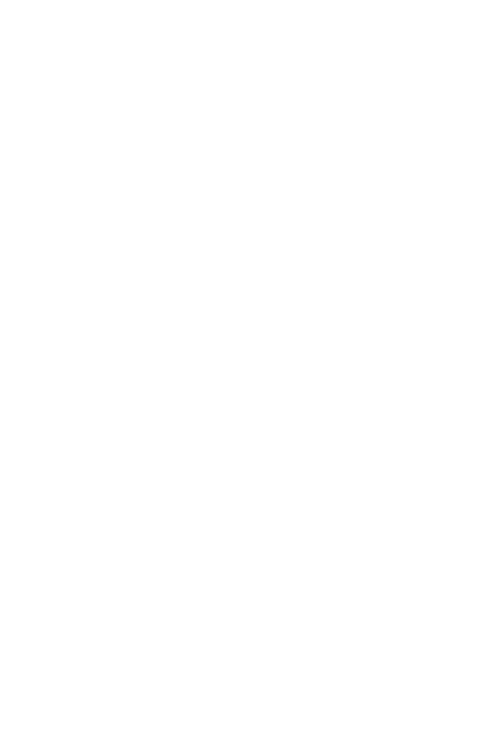 scroll, scrollTop: 0, scrollLeft: 0, axis: both 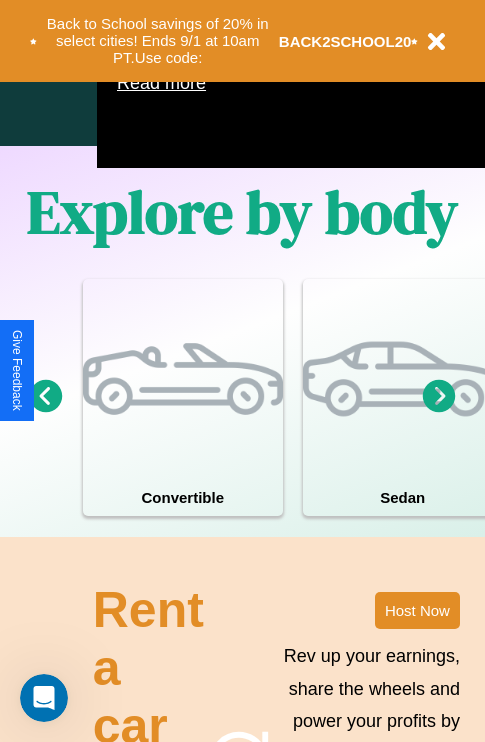 click 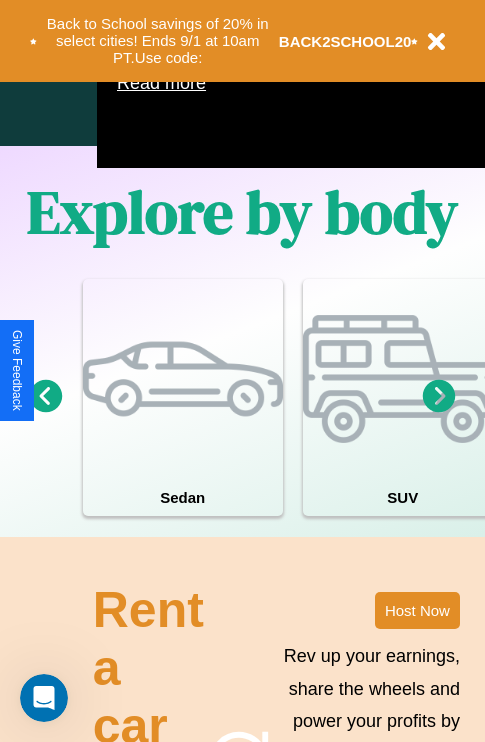 click 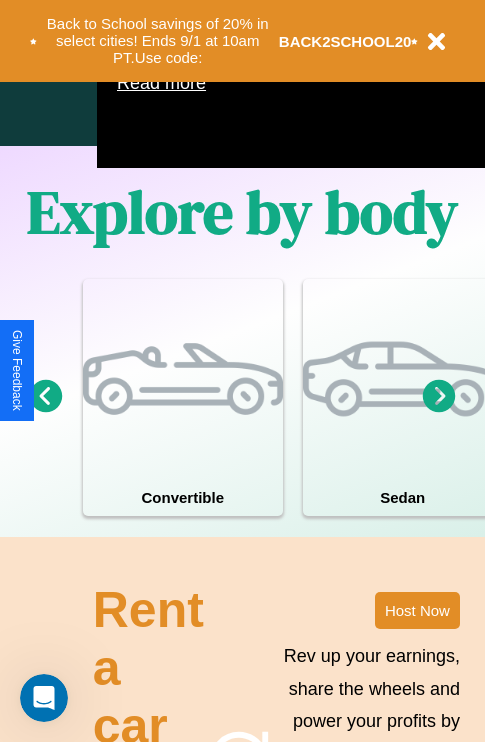 click 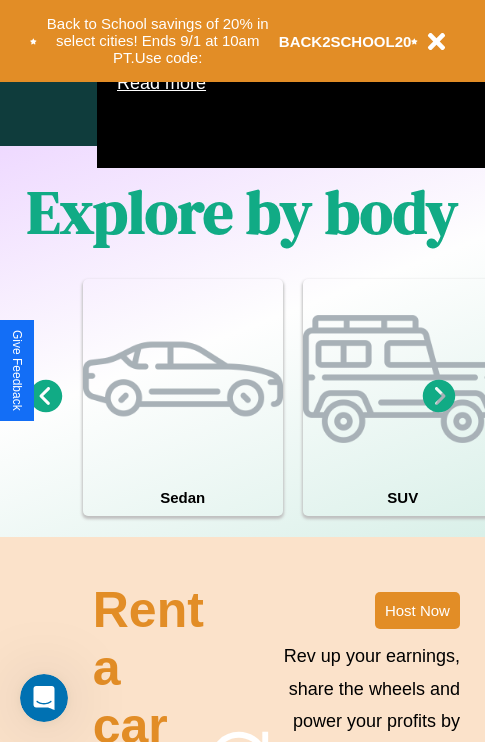 click 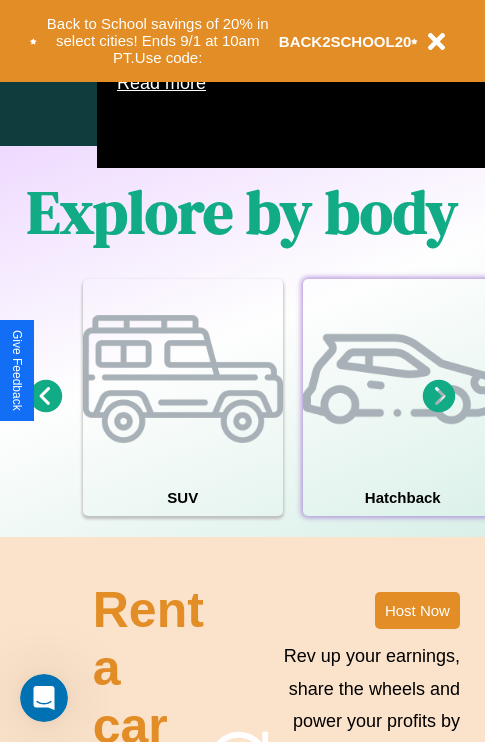 click at bounding box center (403, 379) 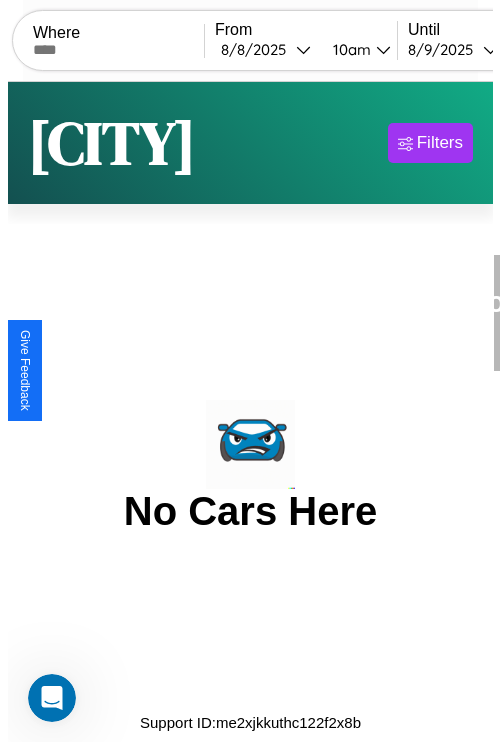 scroll, scrollTop: 0, scrollLeft: 0, axis: both 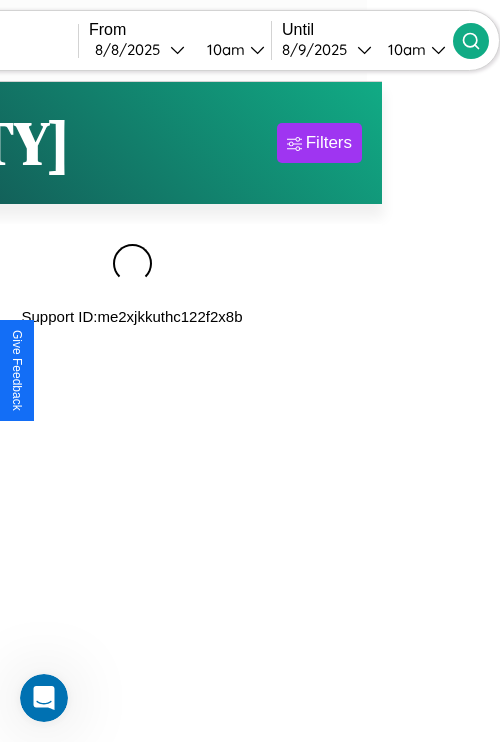 type on "****" 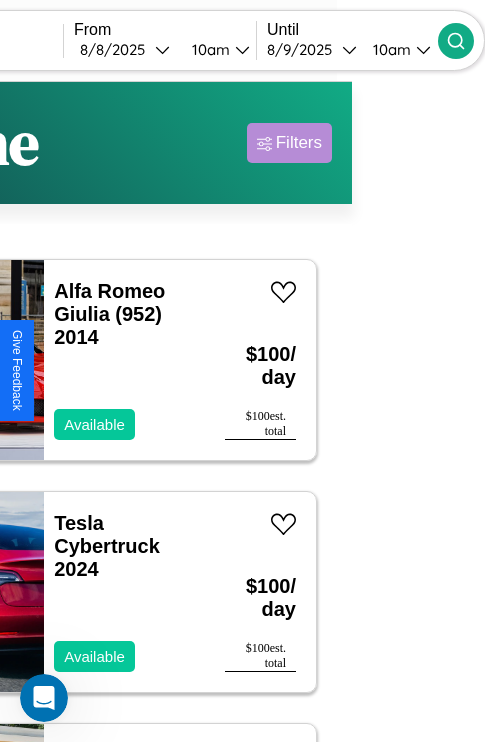click on "Filters" at bounding box center [299, 143] 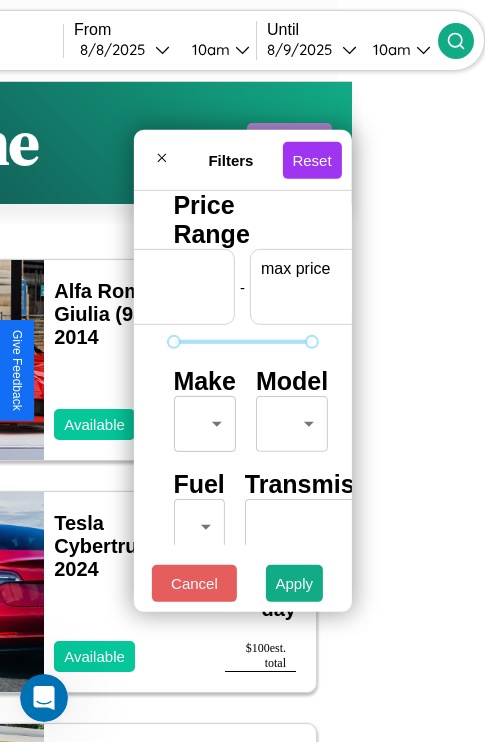 scroll, scrollTop: 0, scrollLeft: 124, axis: horizontal 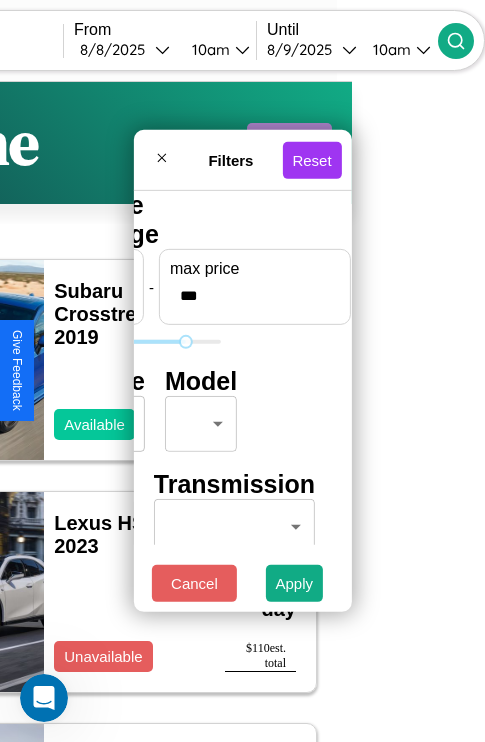 type on "***" 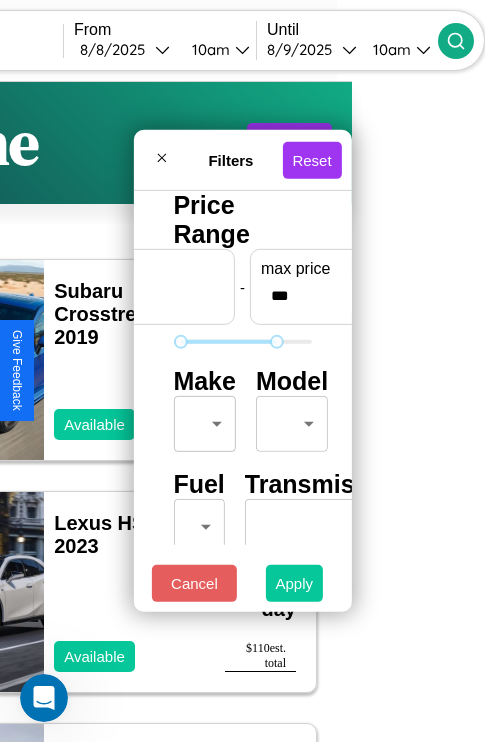 type on "**" 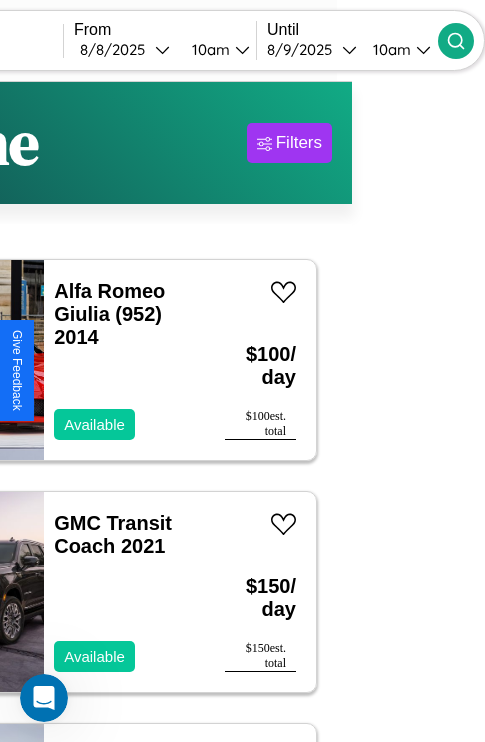 scroll, scrollTop: 54, scrollLeft: 89, axis: both 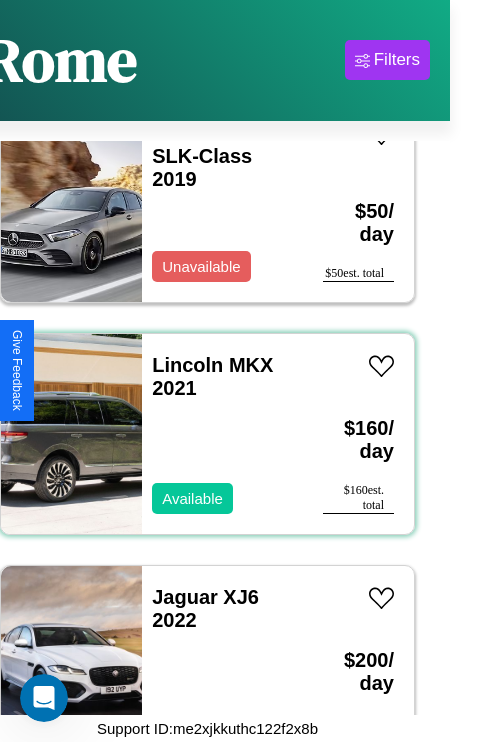 click on "Lincoln   MKX   2021 Available" at bounding box center [222, 434] 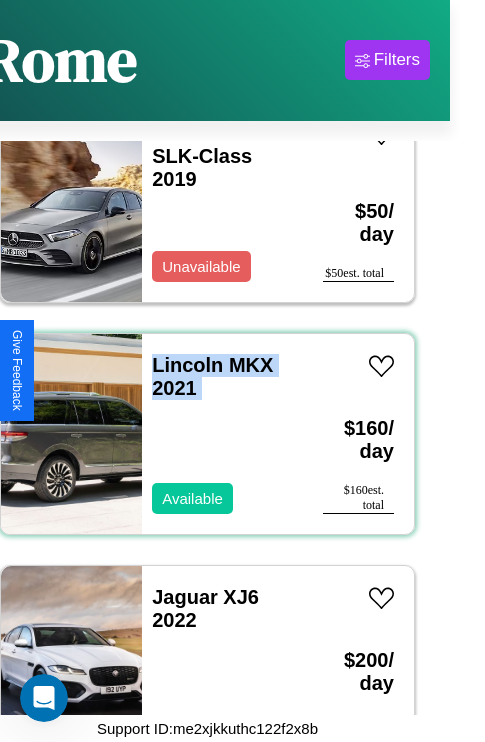 click on "Lincoln   MKX   2021 Available" at bounding box center (222, 434) 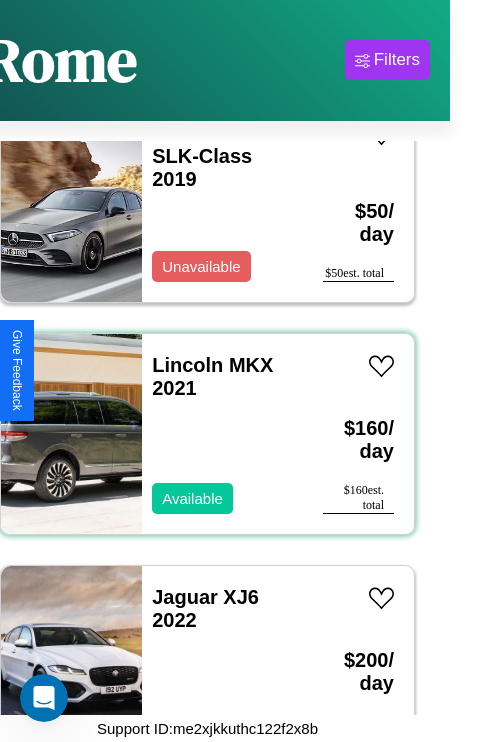 click on "Lincoln   MKX   2021 Available" at bounding box center (222, 434) 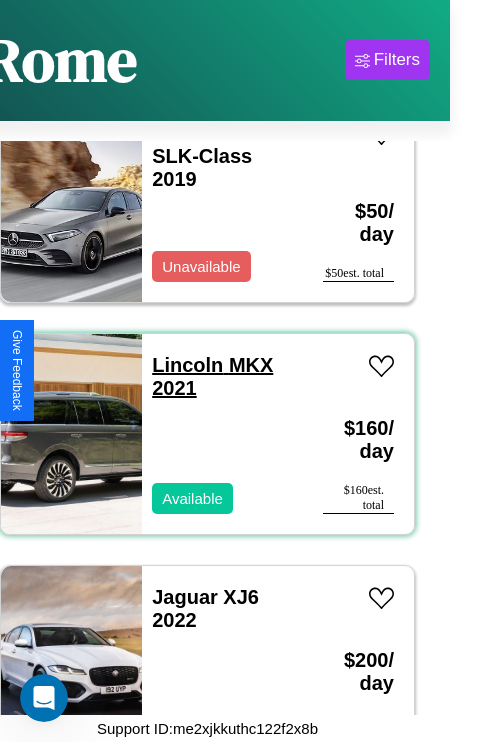 click on "Lincoln   MKX   2021" at bounding box center [212, 376] 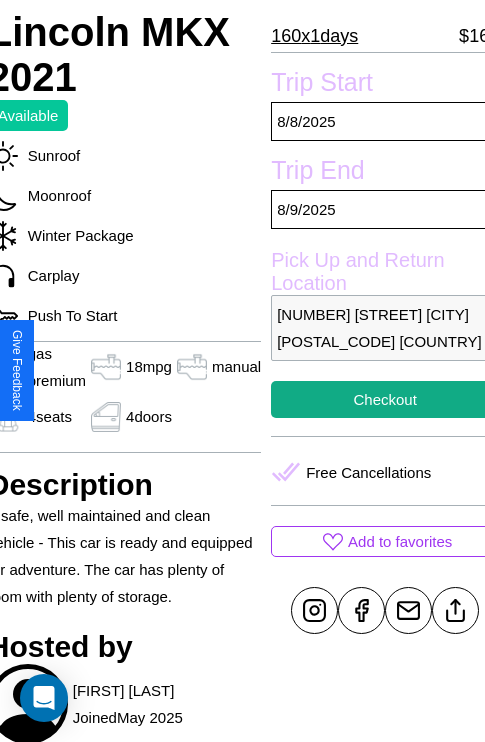 scroll, scrollTop: 432, scrollLeft: 91, axis: both 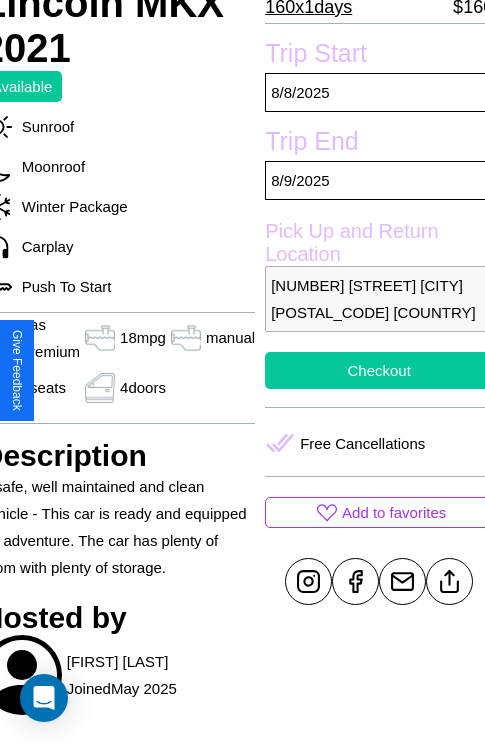 click on "Checkout" at bounding box center (379, 370) 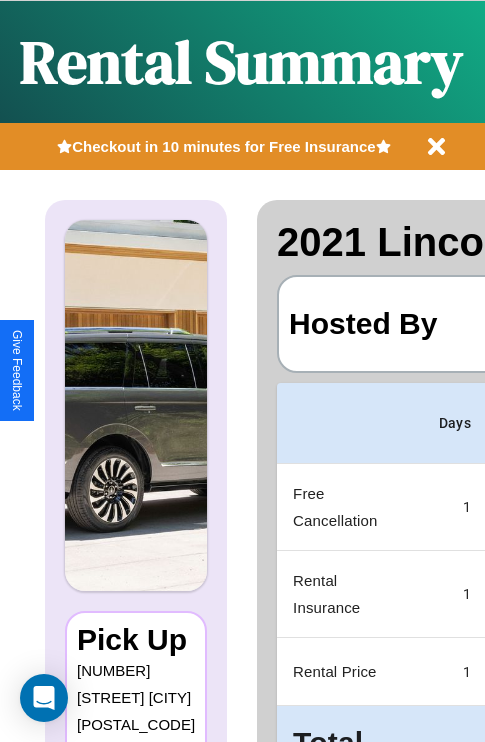 scroll, scrollTop: 0, scrollLeft: 387, axis: horizontal 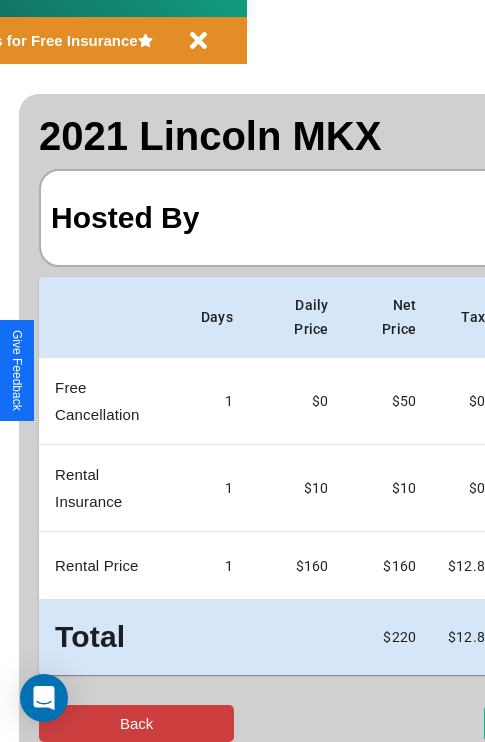 click on "Back" at bounding box center (136, 723) 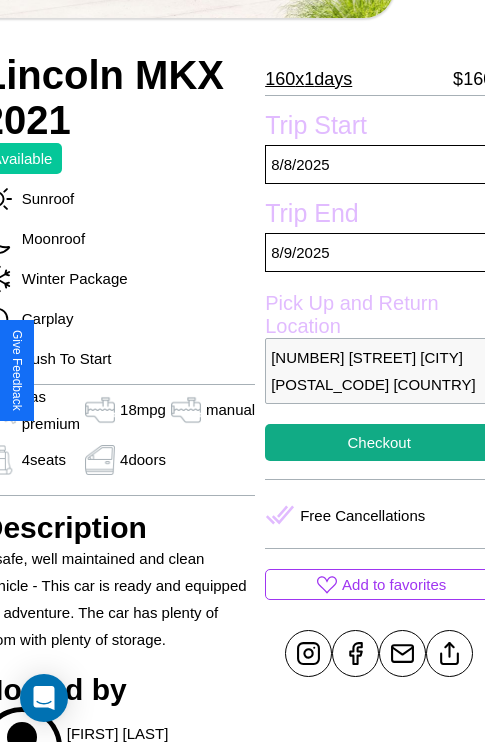 scroll, scrollTop: 432, scrollLeft: 91, axis: both 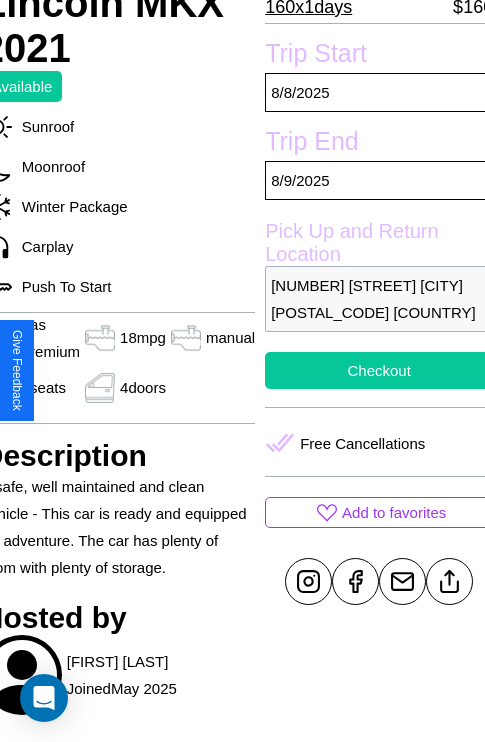 click on "Checkout" at bounding box center [379, 370] 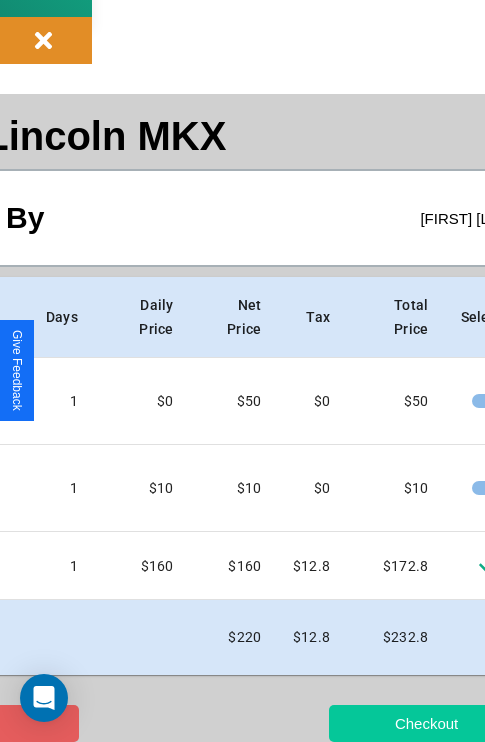 click on "Checkout" at bounding box center (426, 723) 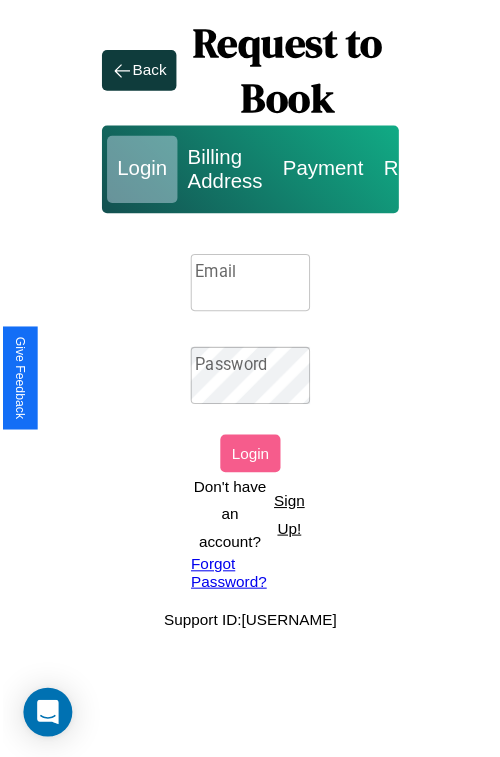 scroll, scrollTop: 0, scrollLeft: 0, axis: both 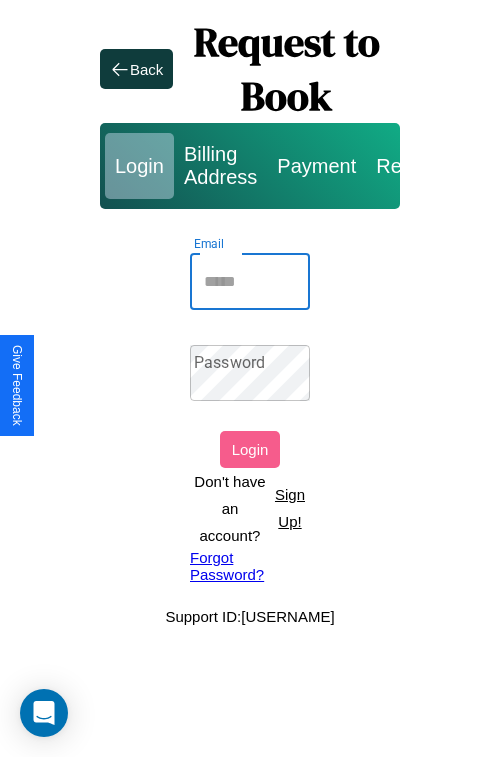 click on "Email" at bounding box center [250, 282] 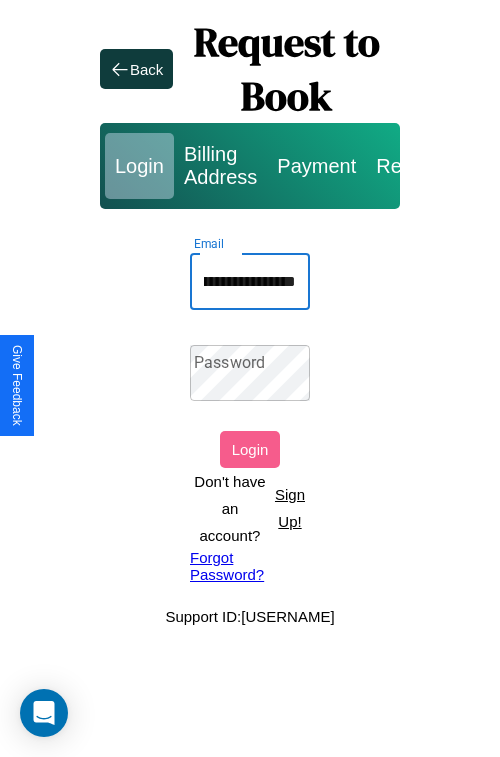 scroll, scrollTop: 0, scrollLeft: 131, axis: horizontal 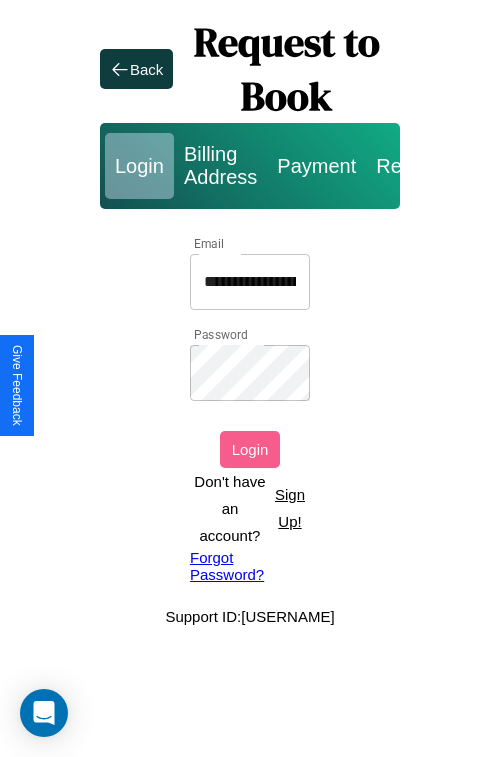 click on "Login" at bounding box center [250, 449] 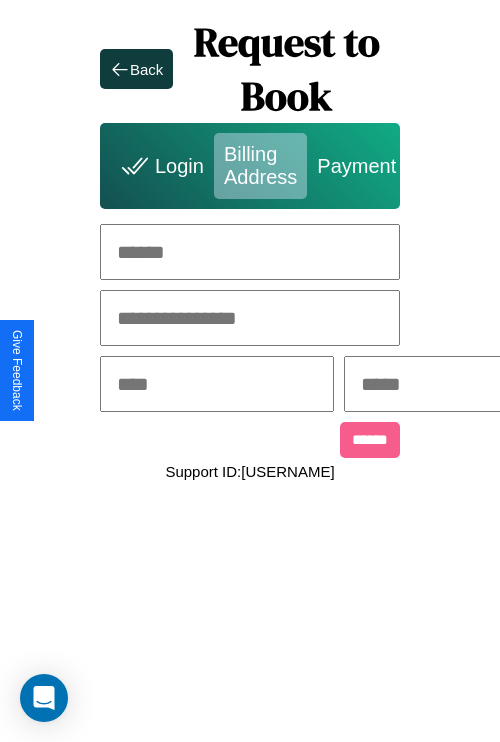 click at bounding box center [250, 252] 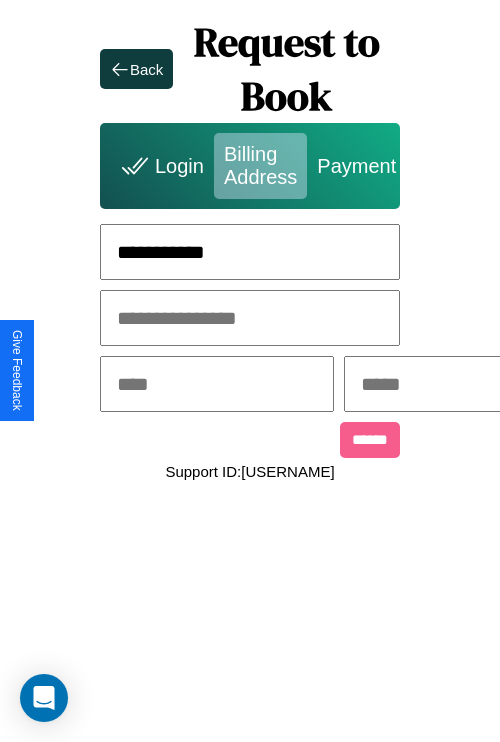 type on "**********" 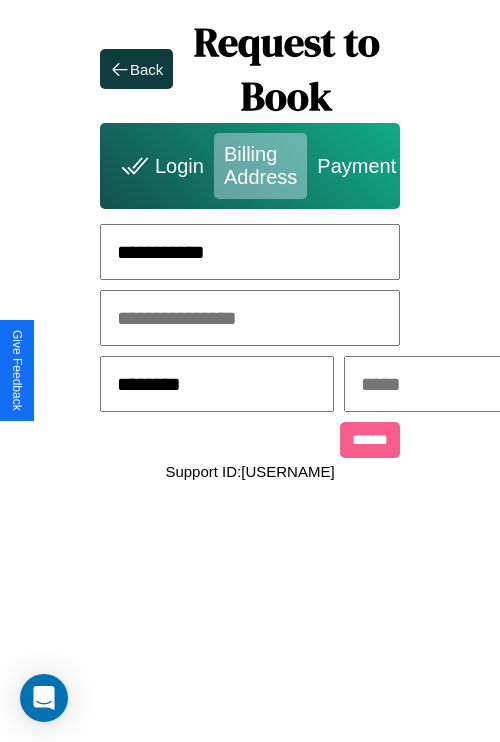 type on "********" 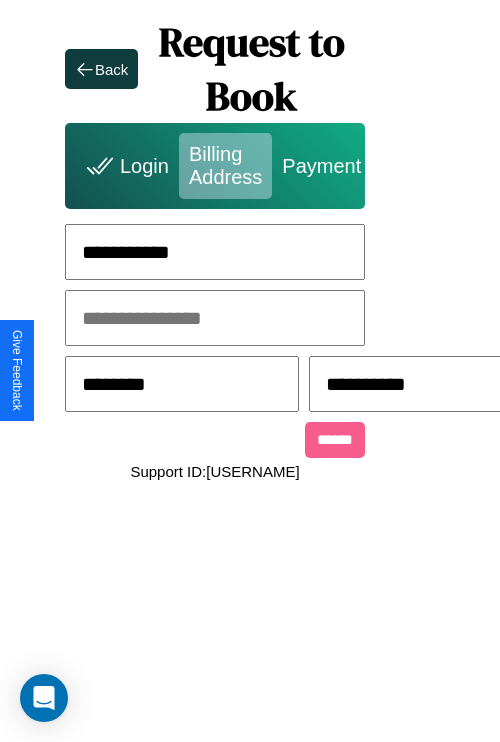 scroll, scrollTop: 0, scrollLeft: 517, axis: horizontal 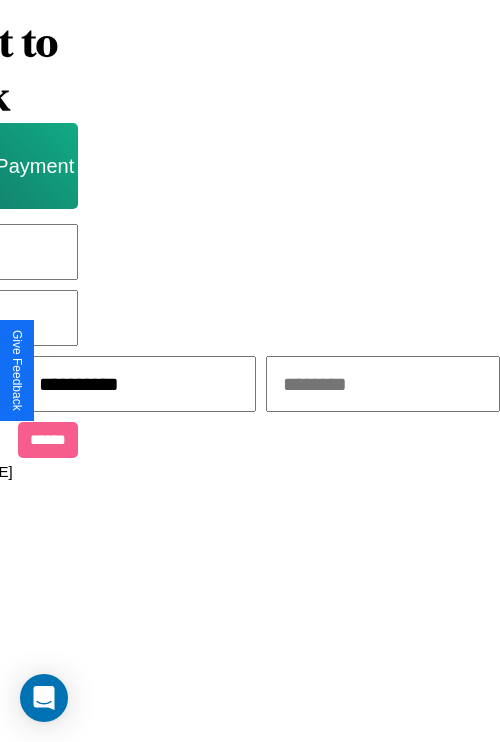 type on "**********" 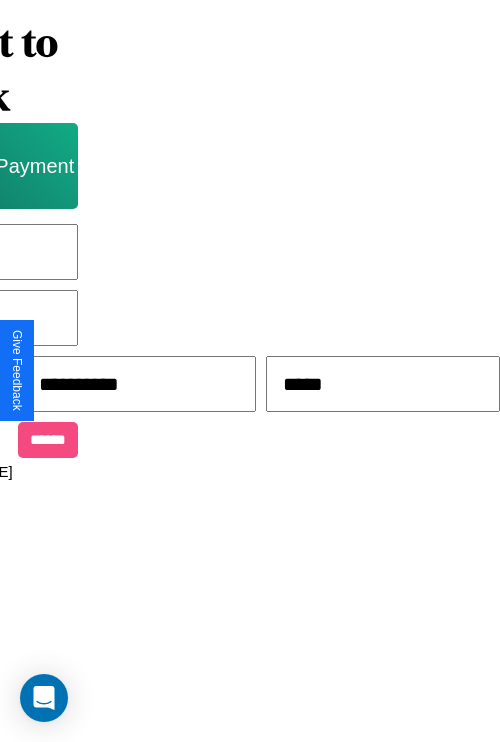 type on "*****" 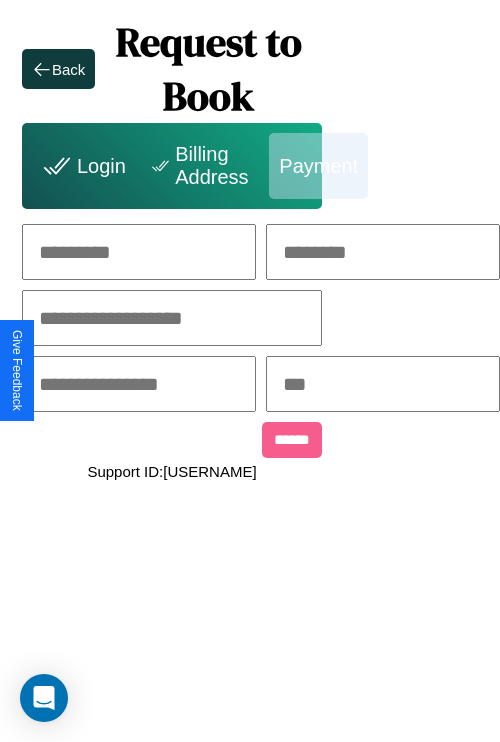 click at bounding box center (139, 252) 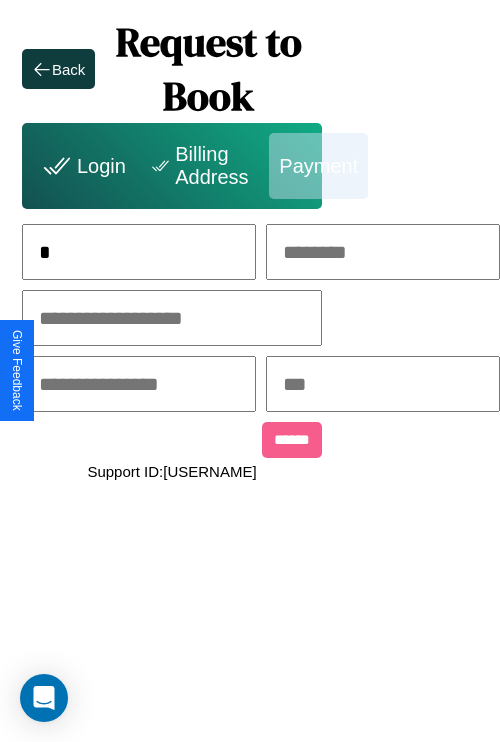 scroll, scrollTop: 0, scrollLeft: 130, axis: horizontal 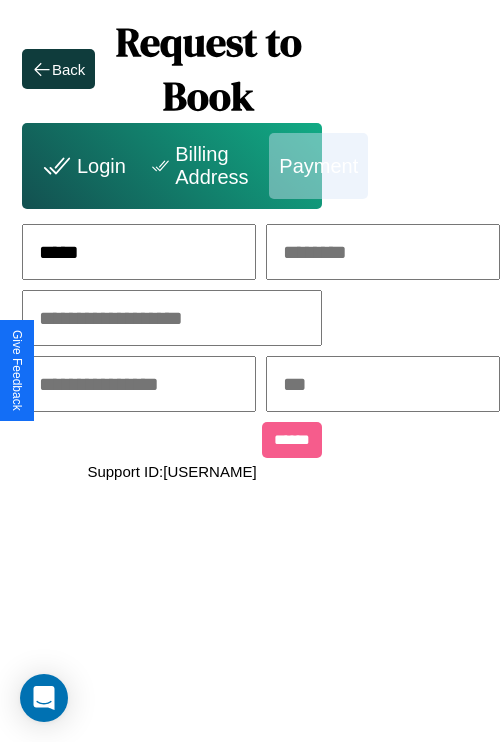 type on "*****" 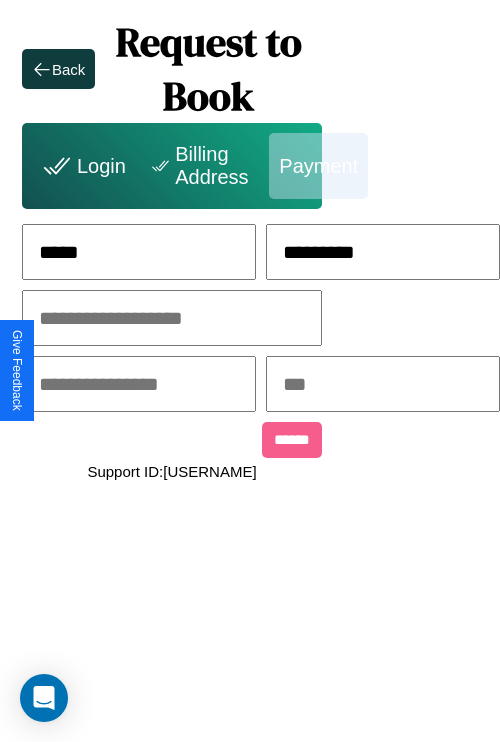 type on "*********" 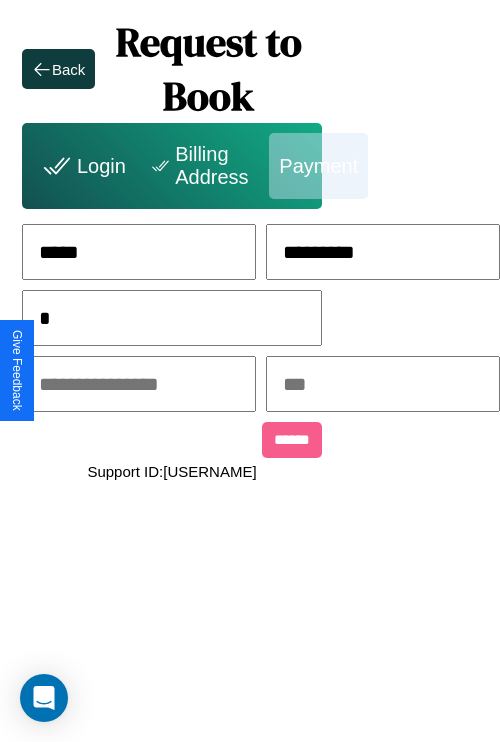 scroll, scrollTop: 0, scrollLeft: 128, axis: horizontal 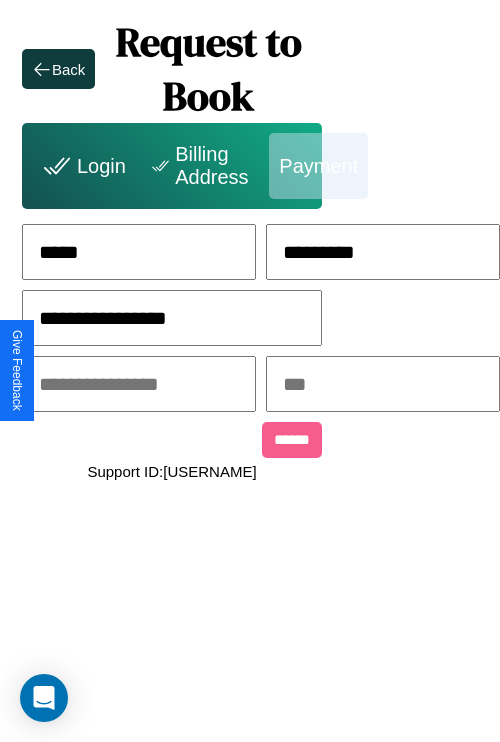 type on "**********" 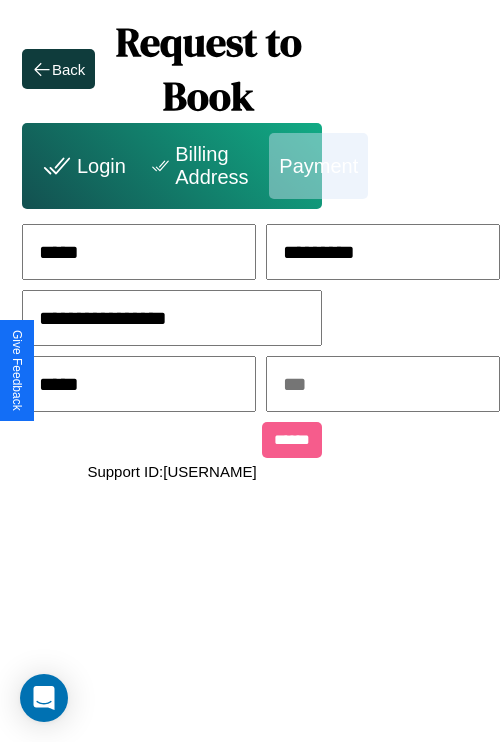 type on "*****" 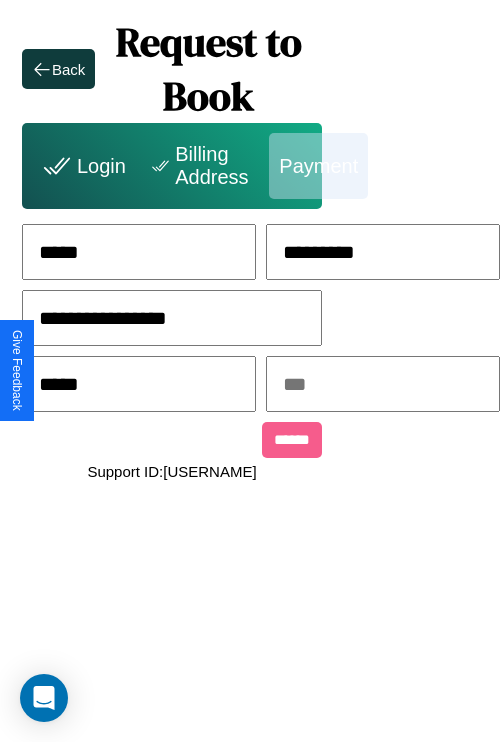 click at bounding box center [383, 384] 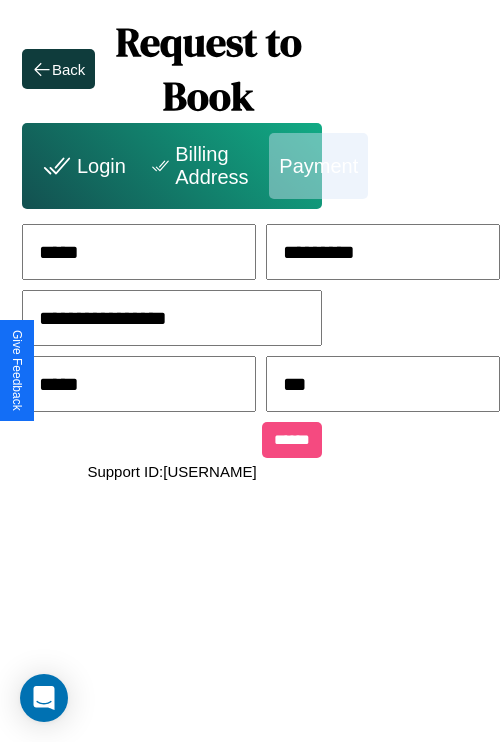 type on "***" 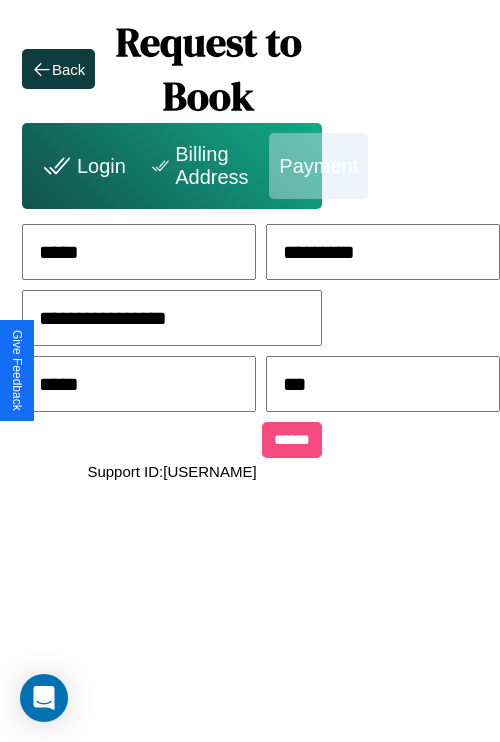 click on "******" at bounding box center [292, 440] 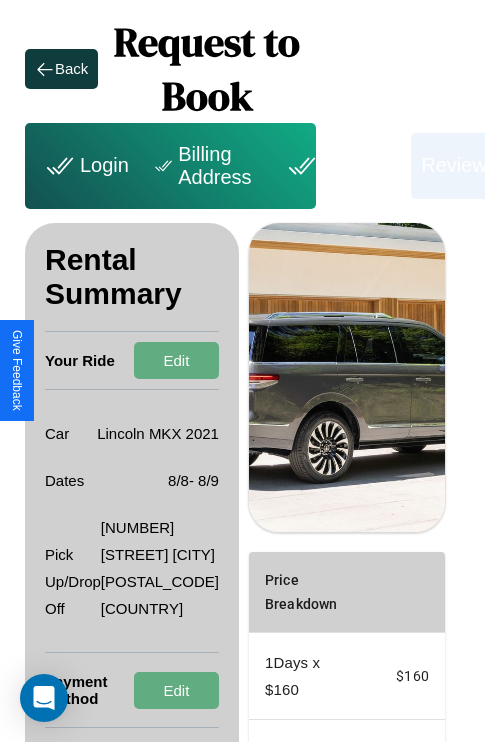 scroll, scrollTop: 301, scrollLeft: 72, axis: both 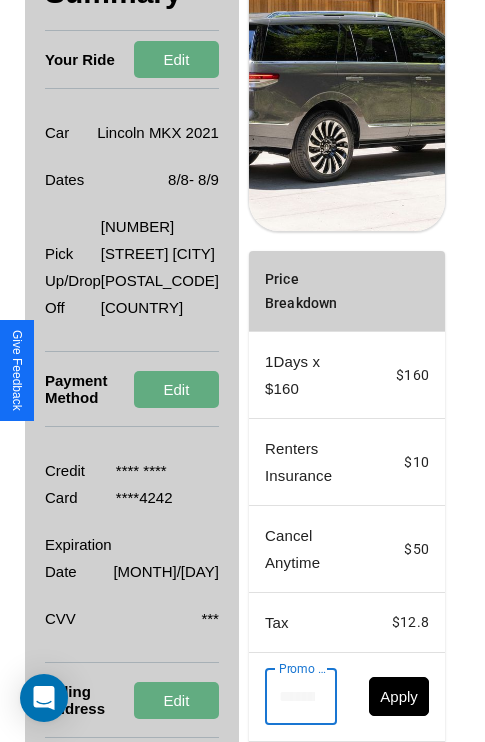 click on "Promo Code" at bounding box center [290, 697] 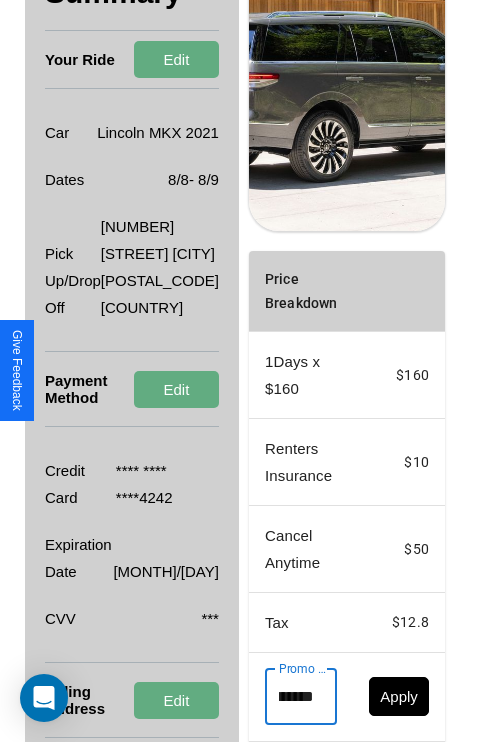 scroll, scrollTop: 0, scrollLeft: 71, axis: horizontal 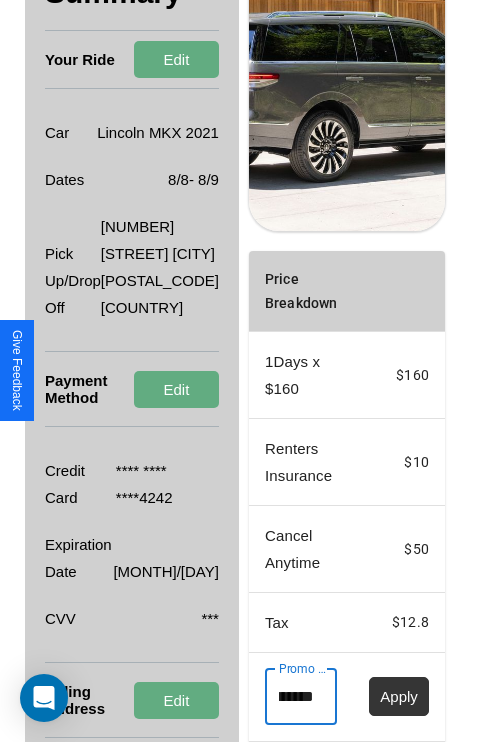 type on "**********" 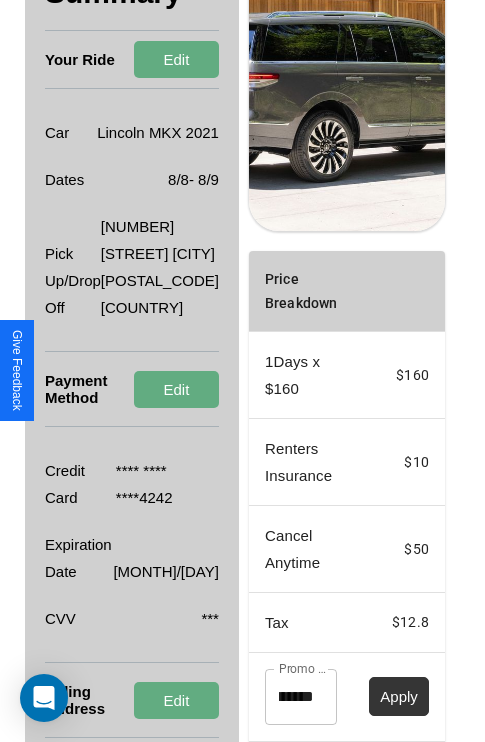scroll, scrollTop: 0, scrollLeft: 0, axis: both 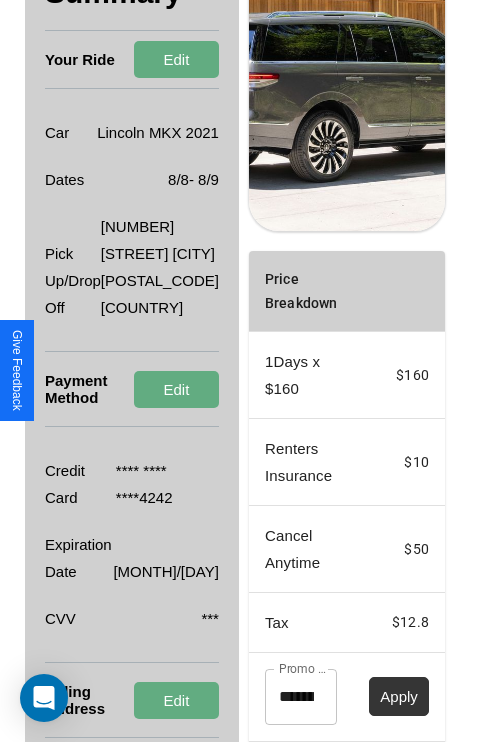 click on "Apply" at bounding box center [399, 696] 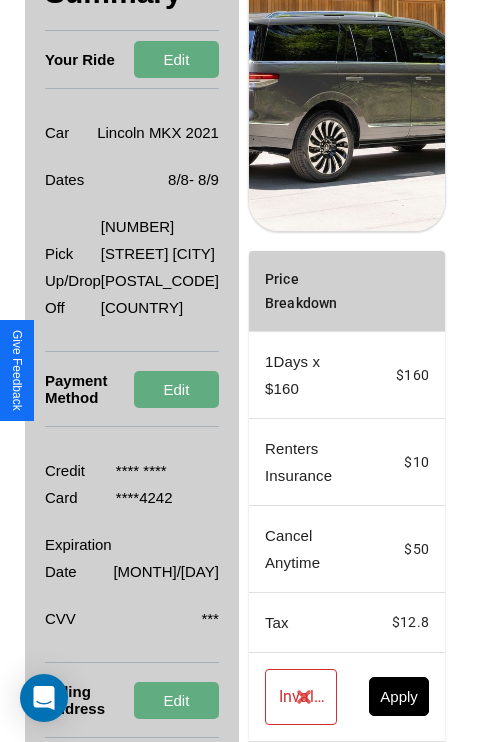 scroll, scrollTop: 0, scrollLeft: 72, axis: horizontal 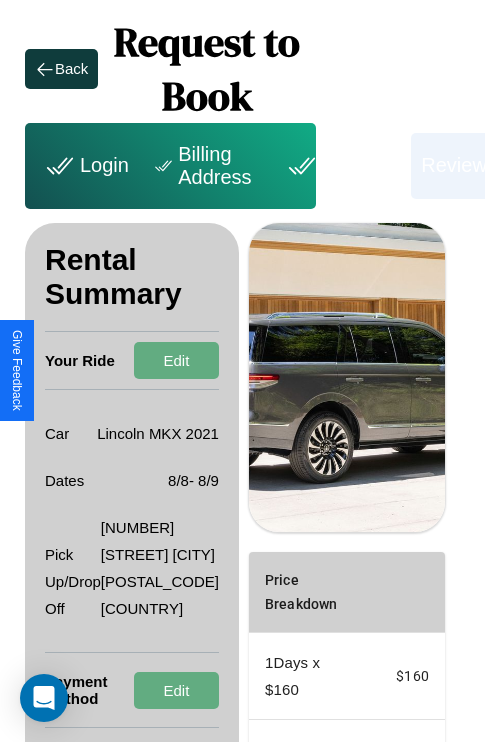click on "Payment" at bounding box center (341, 166) 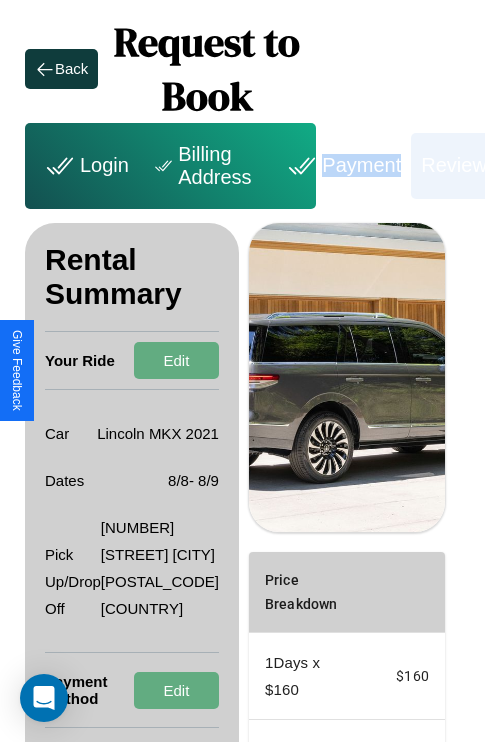 click on "Payment" at bounding box center [341, 166] 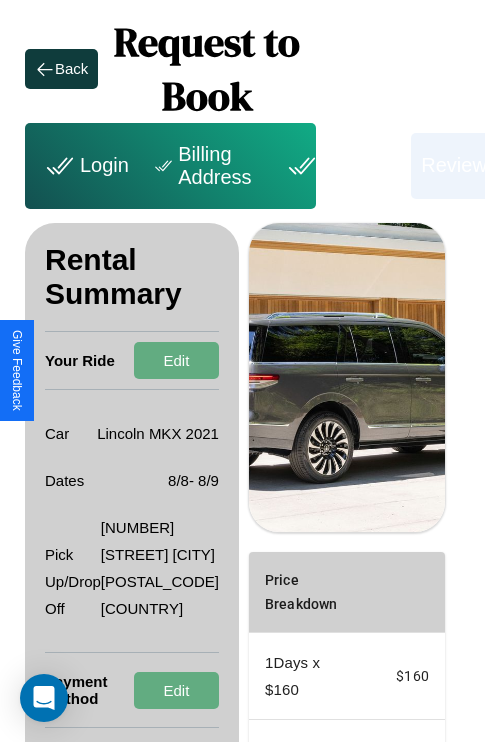 click on "Payment" at bounding box center [341, 166] 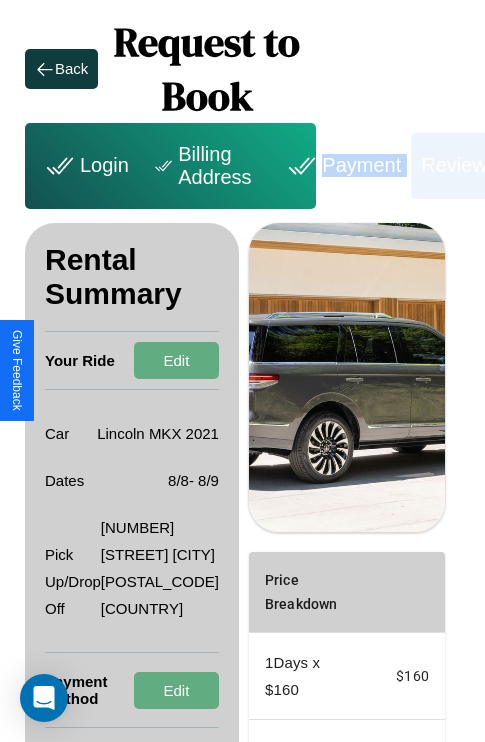click on "Payment" at bounding box center (341, 166) 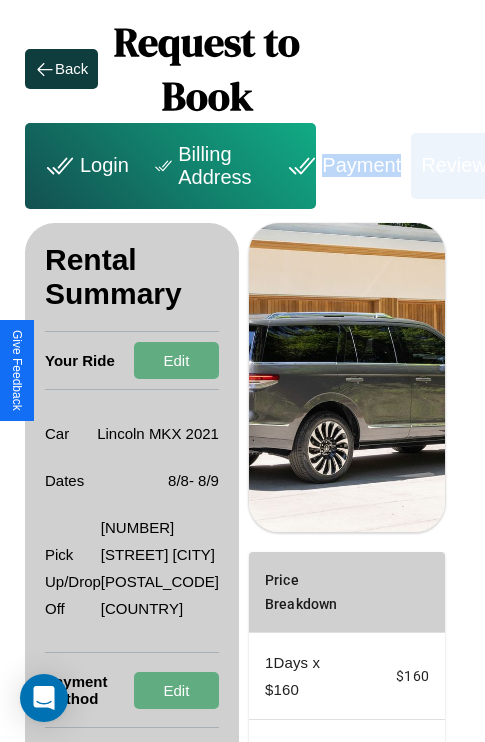click on "Payment" at bounding box center (341, 166) 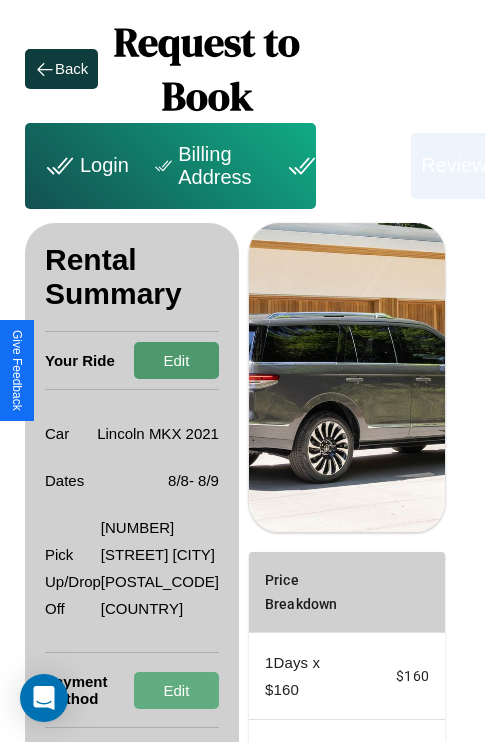 click on "Edit" at bounding box center [176, 360] 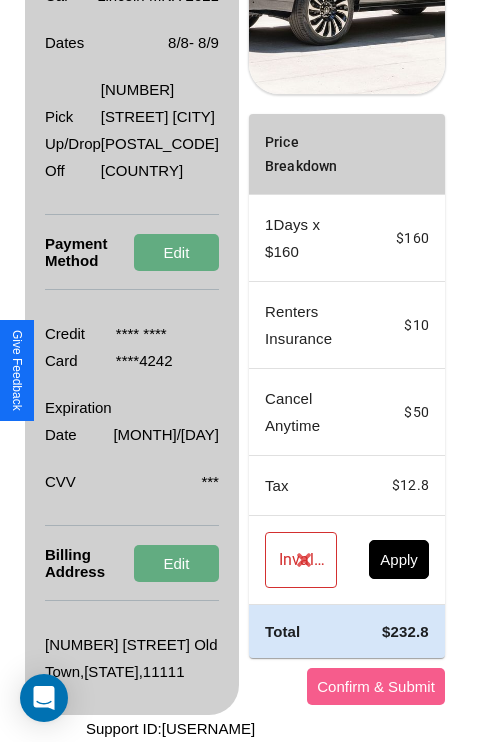scroll, scrollTop: 455, scrollLeft: 72, axis: both 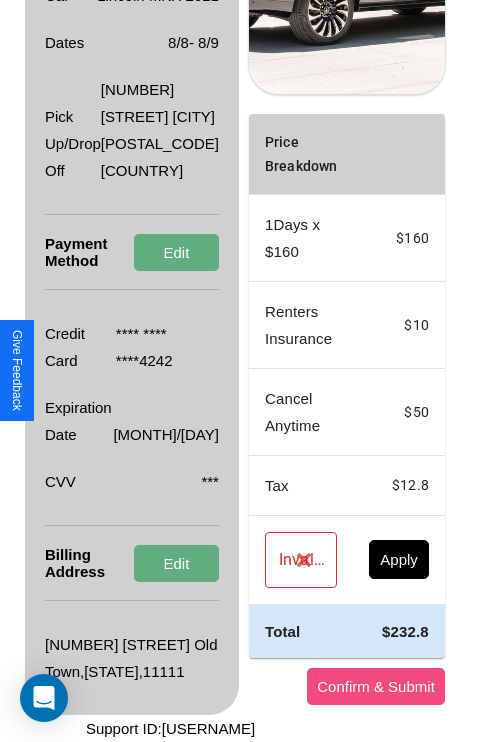 click on "Confirm & Submit" at bounding box center [376, 686] 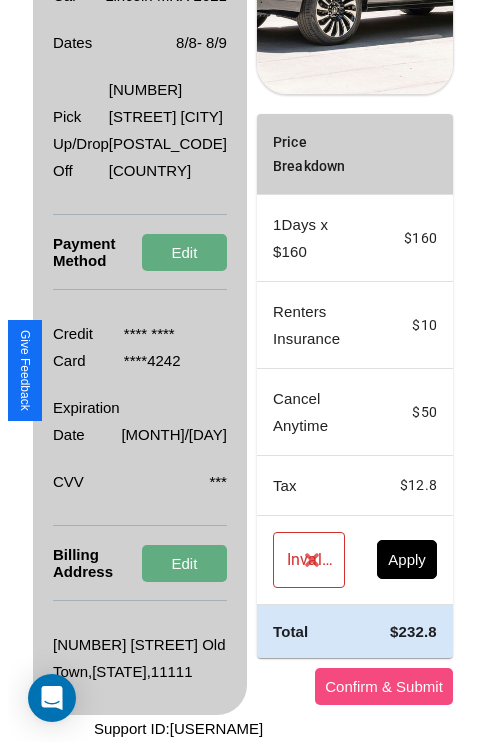 scroll, scrollTop: 0, scrollLeft: 72, axis: horizontal 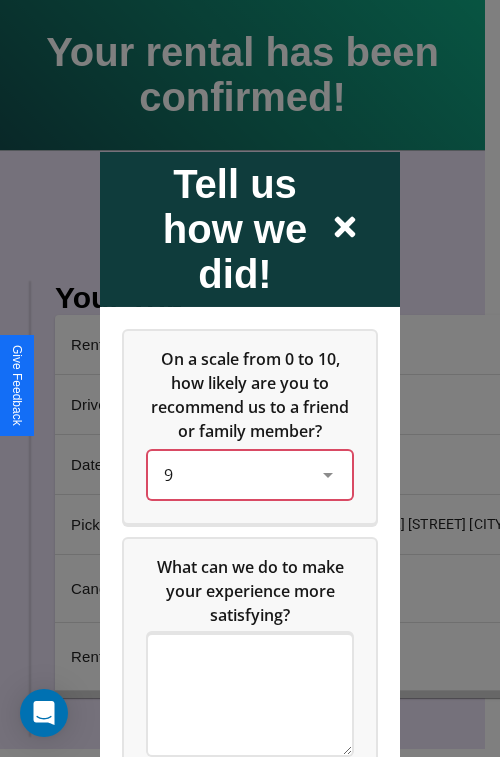 click on "9" at bounding box center [234, 474] 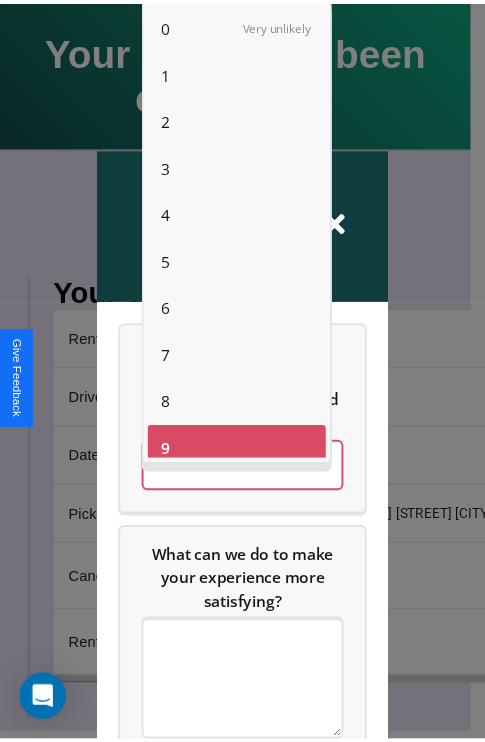 scroll, scrollTop: 14, scrollLeft: 0, axis: vertical 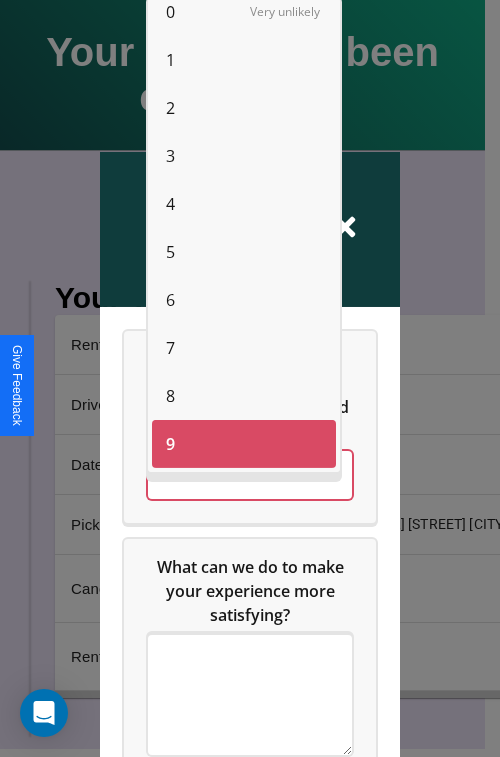 click on "3" at bounding box center (170, 156) 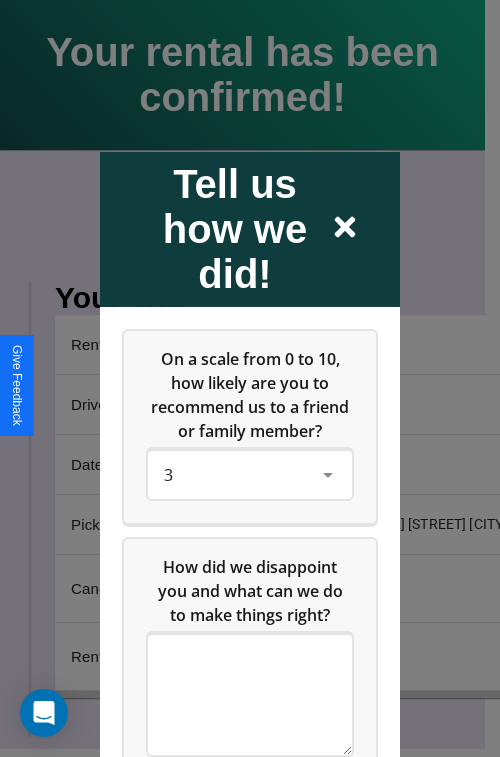 click 